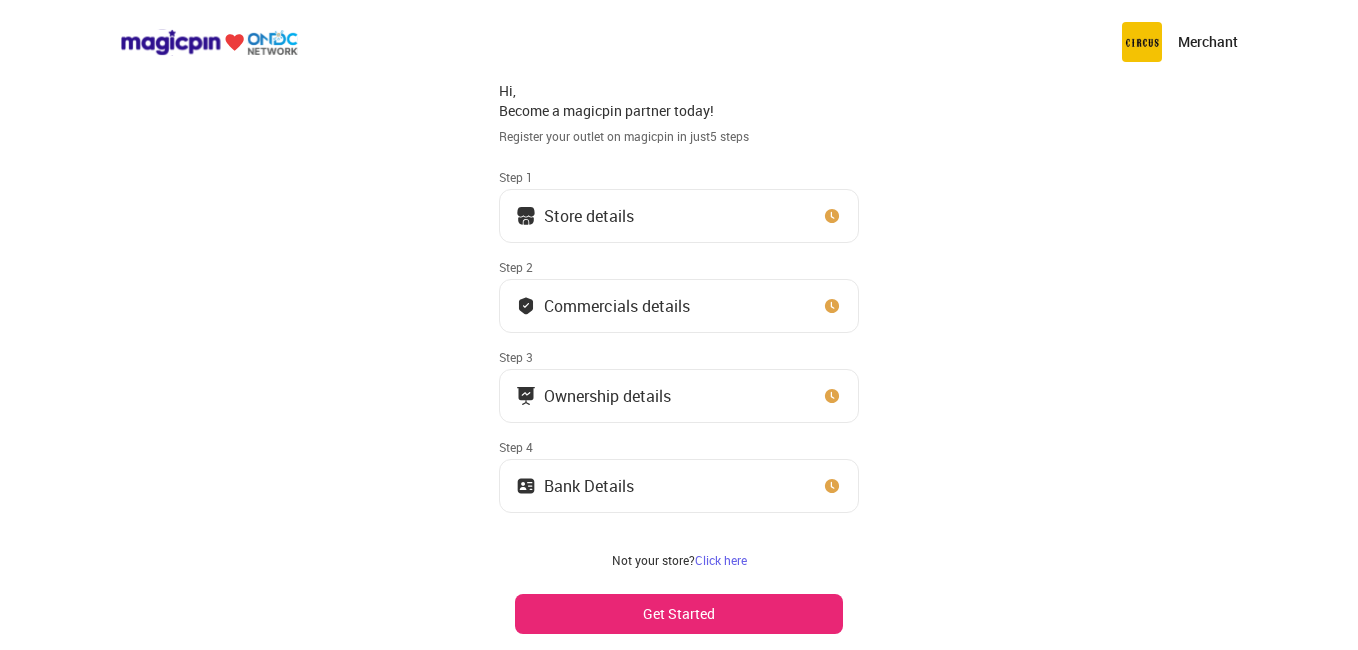 scroll, scrollTop: 0, scrollLeft: 0, axis: both 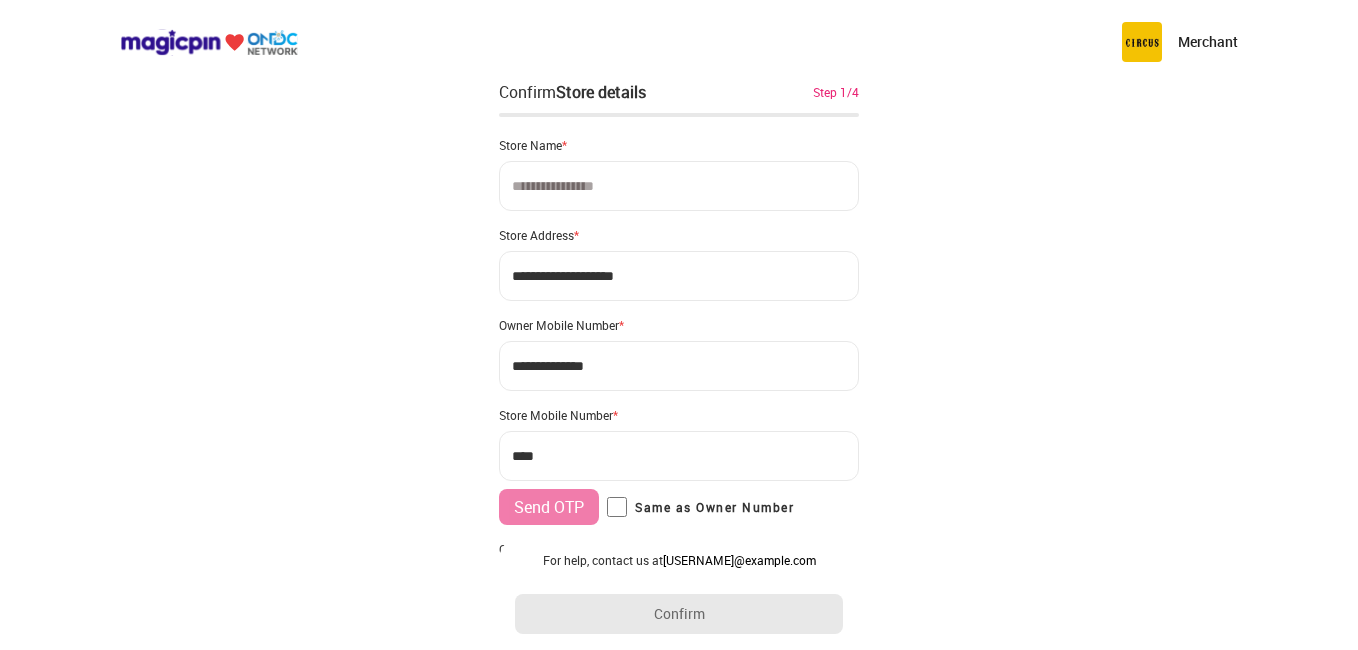 click at bounding box center (679, 186) 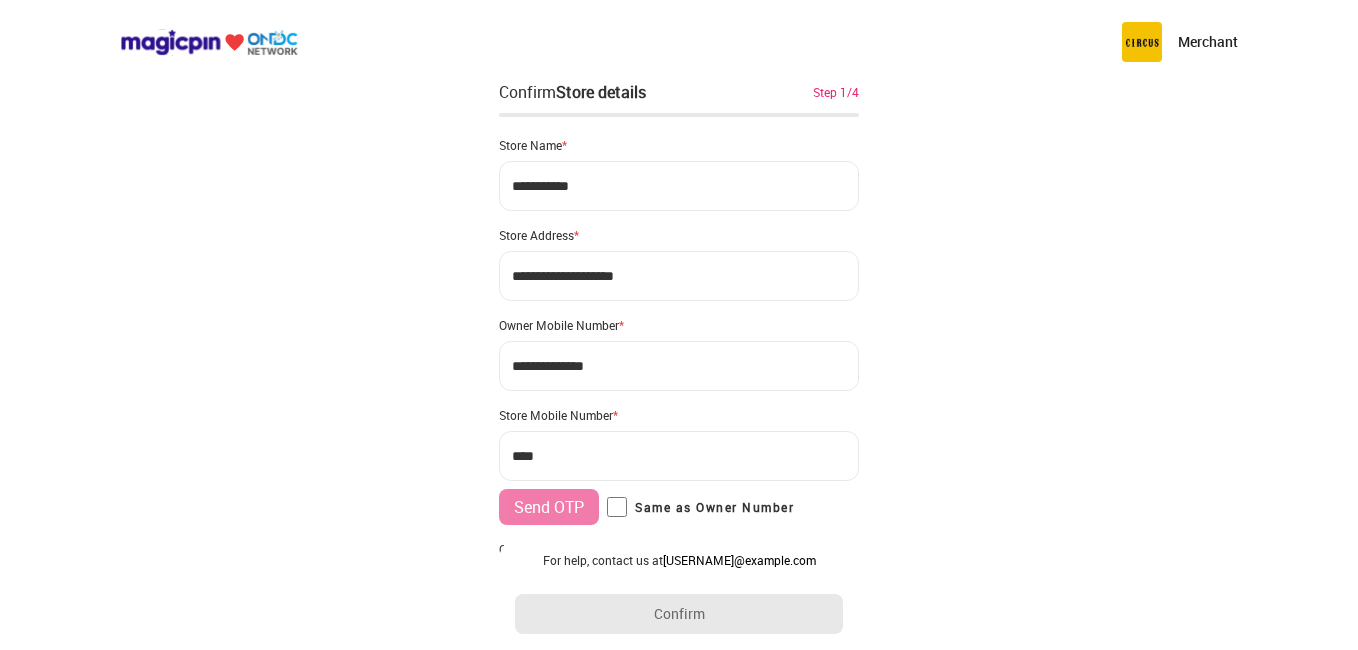 click on "**********" at bounding box center [679, 186] 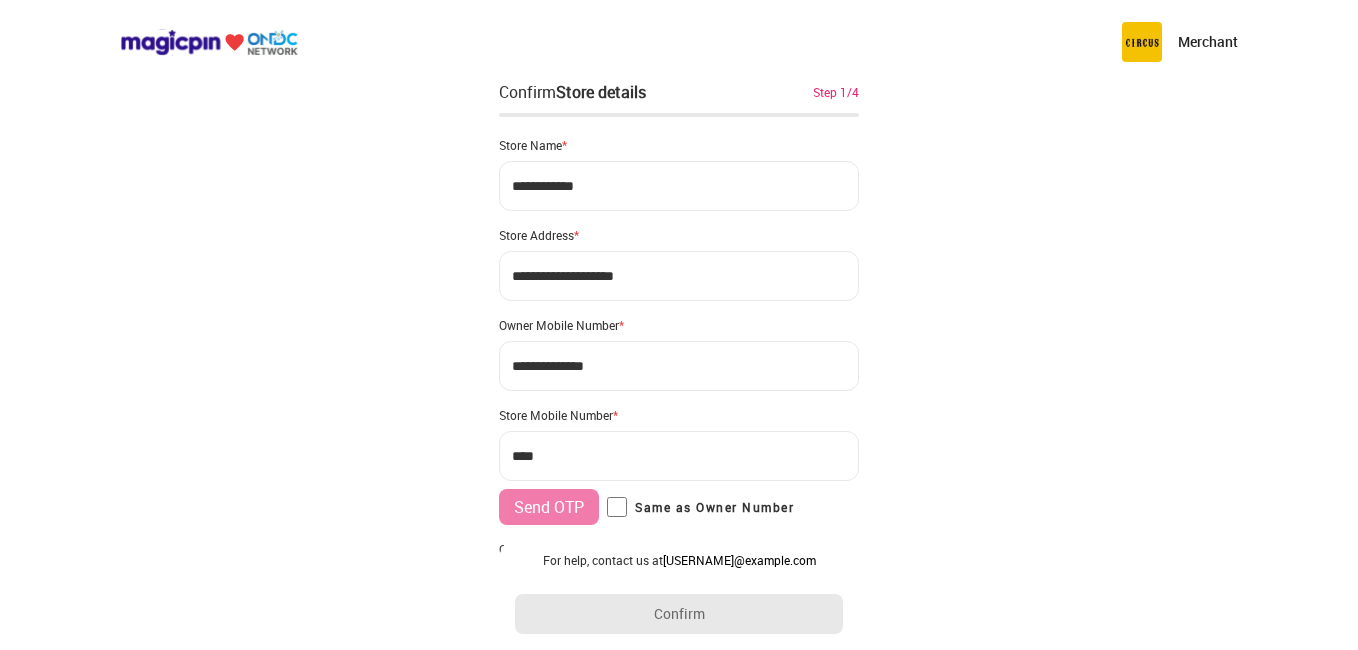 drag, startPoint x: 632, startPoint y: 195, endPoint x: 505, endPoint y: 192, distance: 127.03543 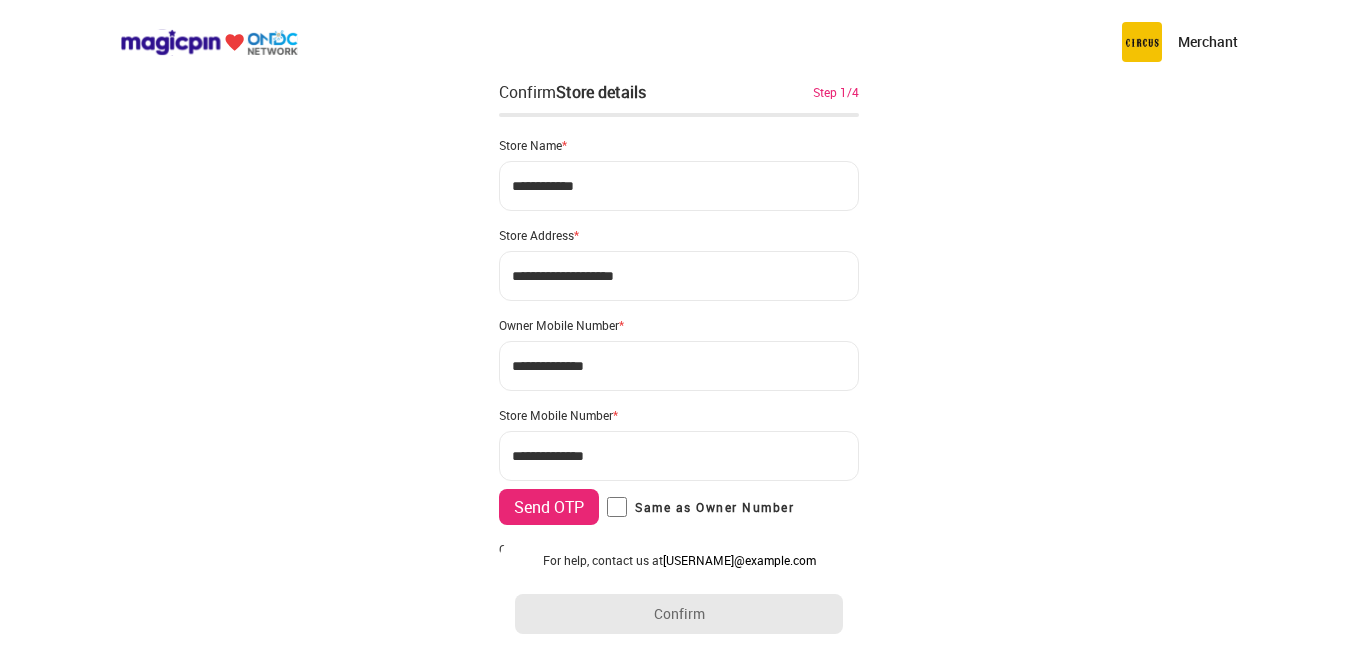type on "**********" 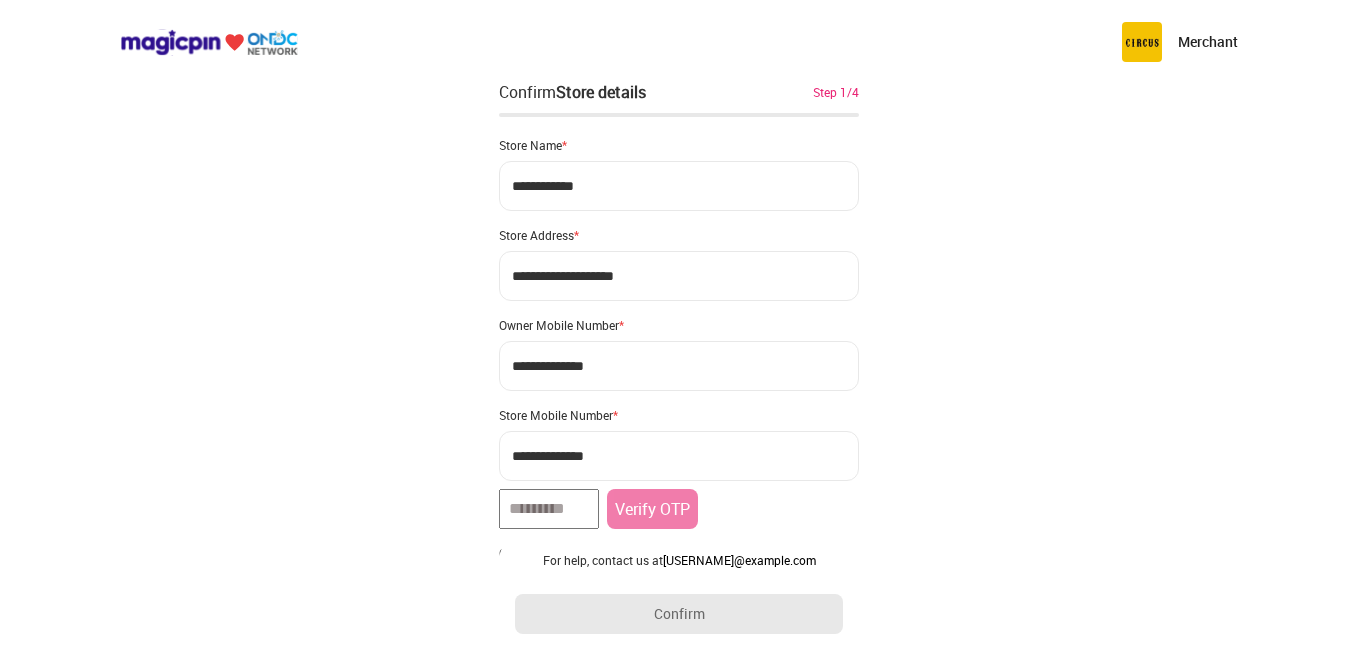 click on "**********" at bounding box center (679, 456) 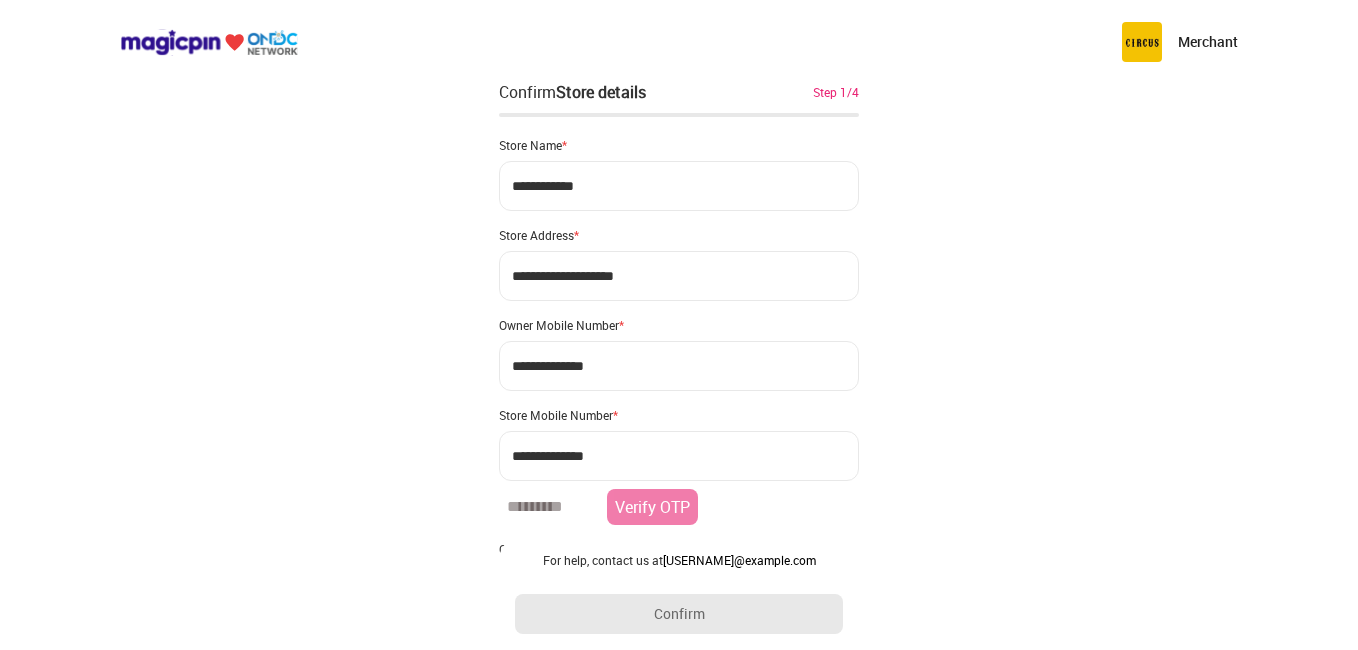 click at bounding box center [549, 507] 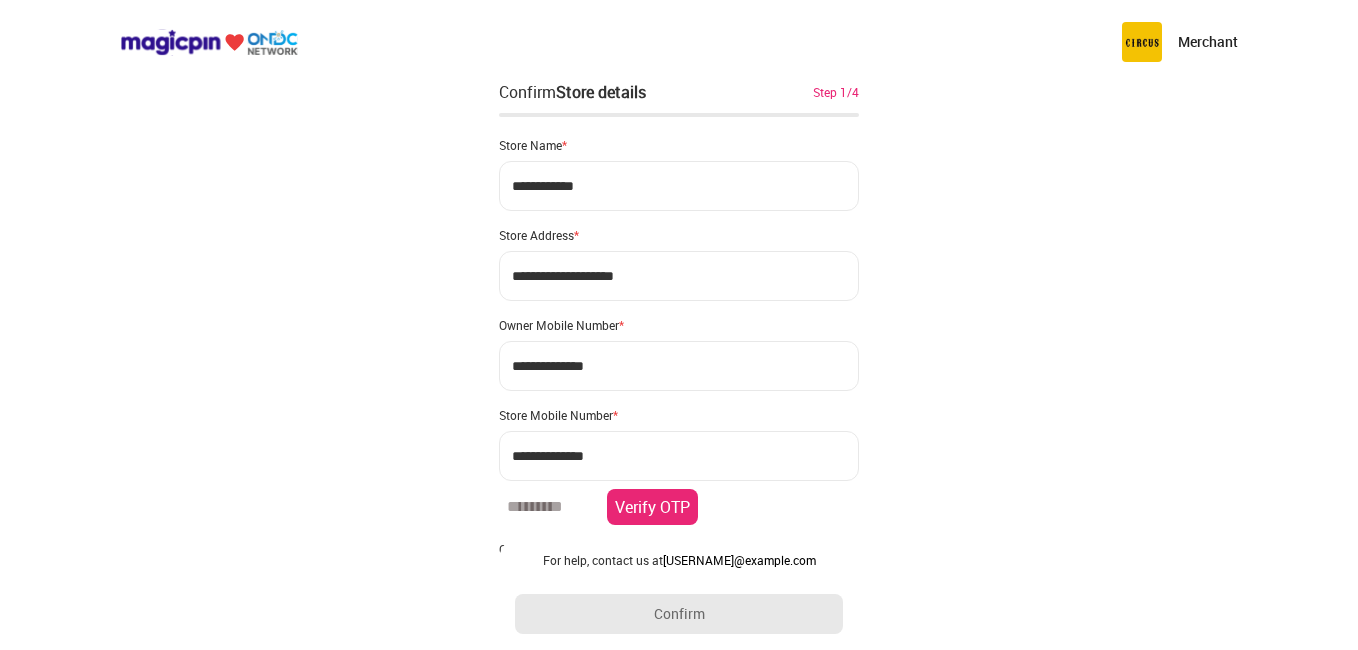 type on "******" 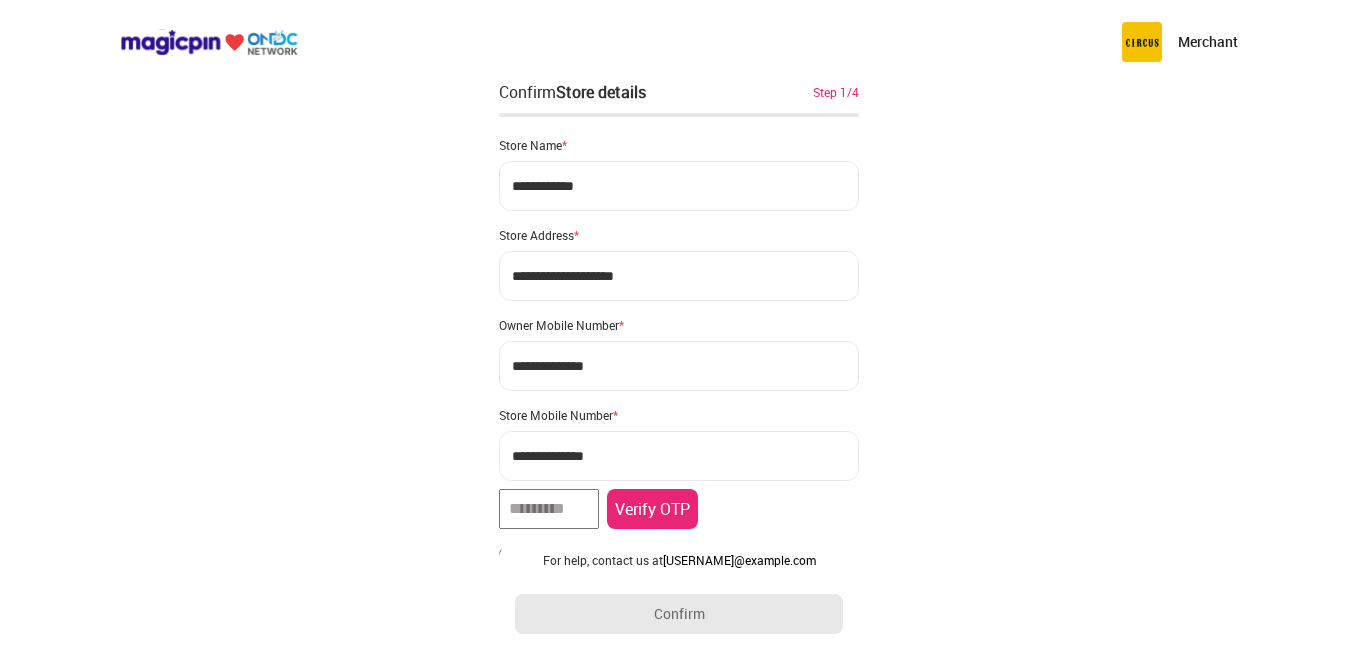 click on "Verify OTP" at bounding box center (652, 509) 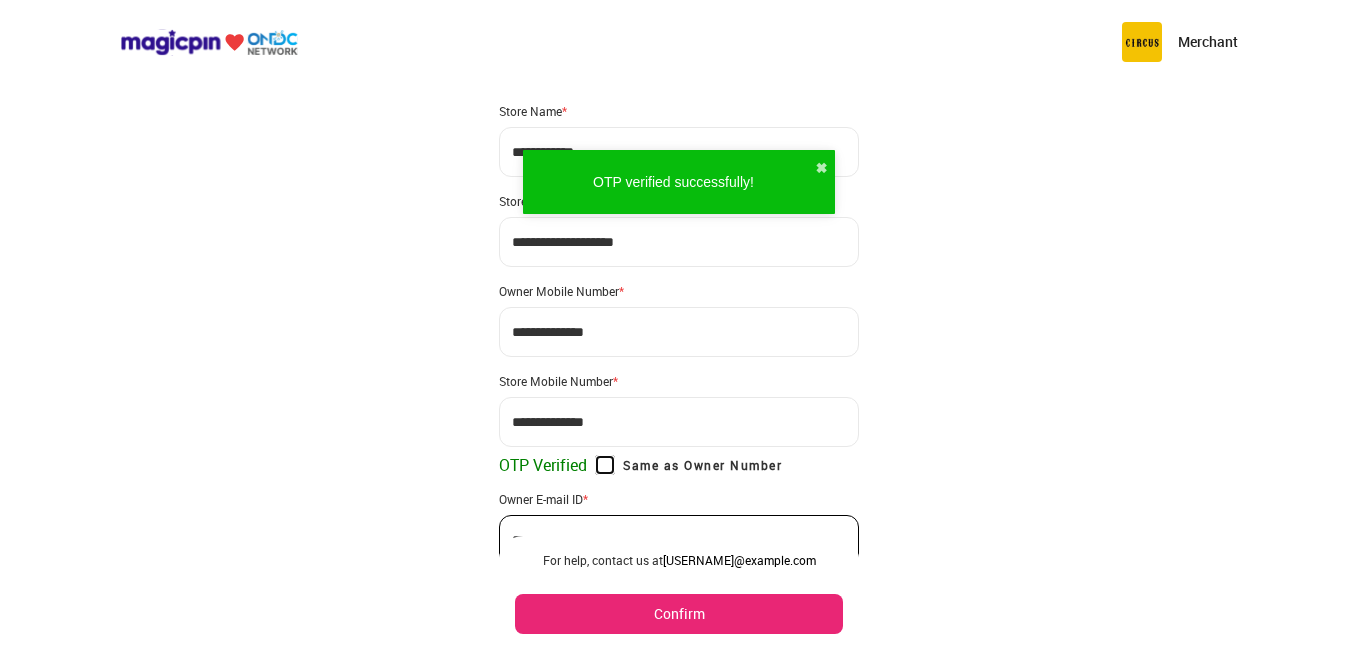 scroll, scrollTop: 0, scrollLeft: 0, axis: both 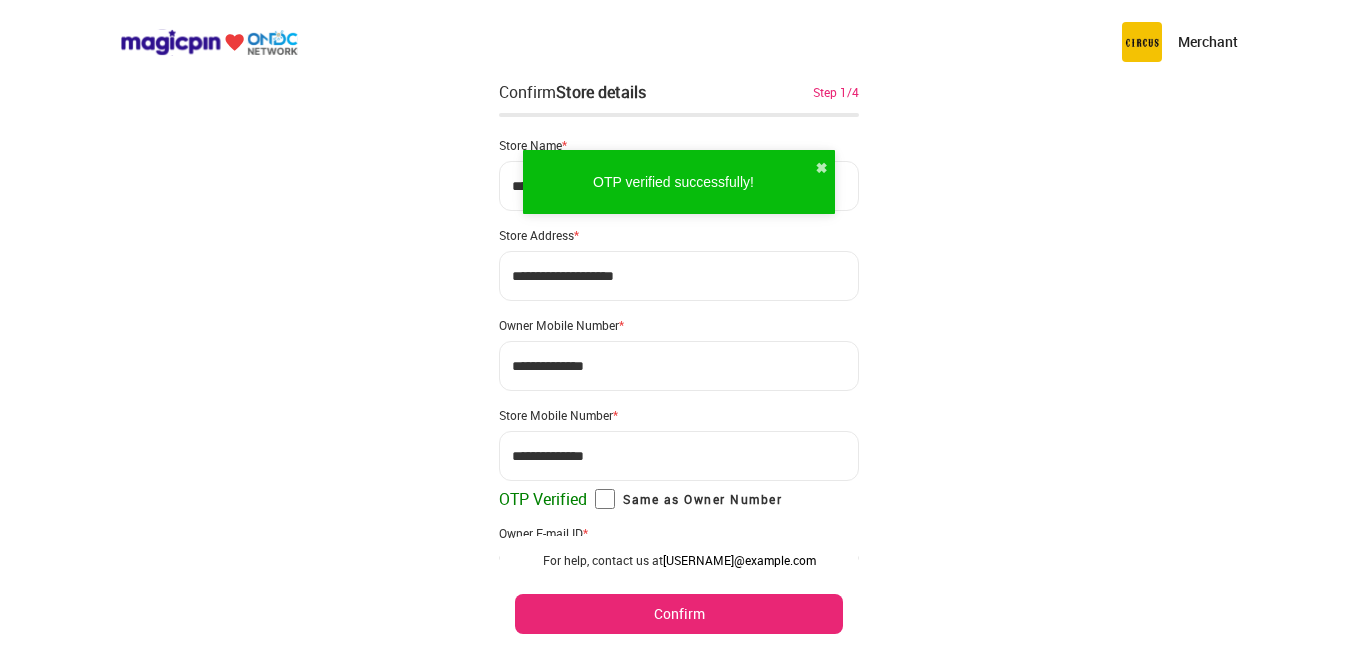 click on "Confirm" at bounding box center [679, 614] 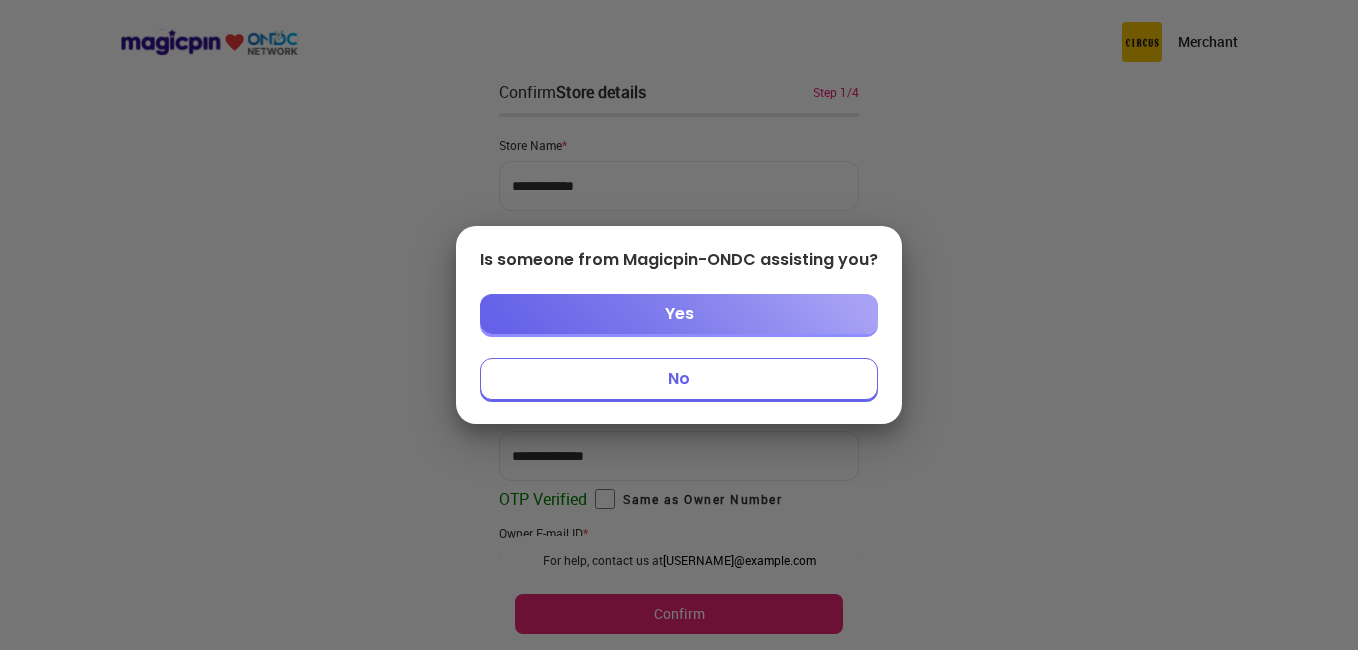 click on "Yes" at bounding box center [679, 314] 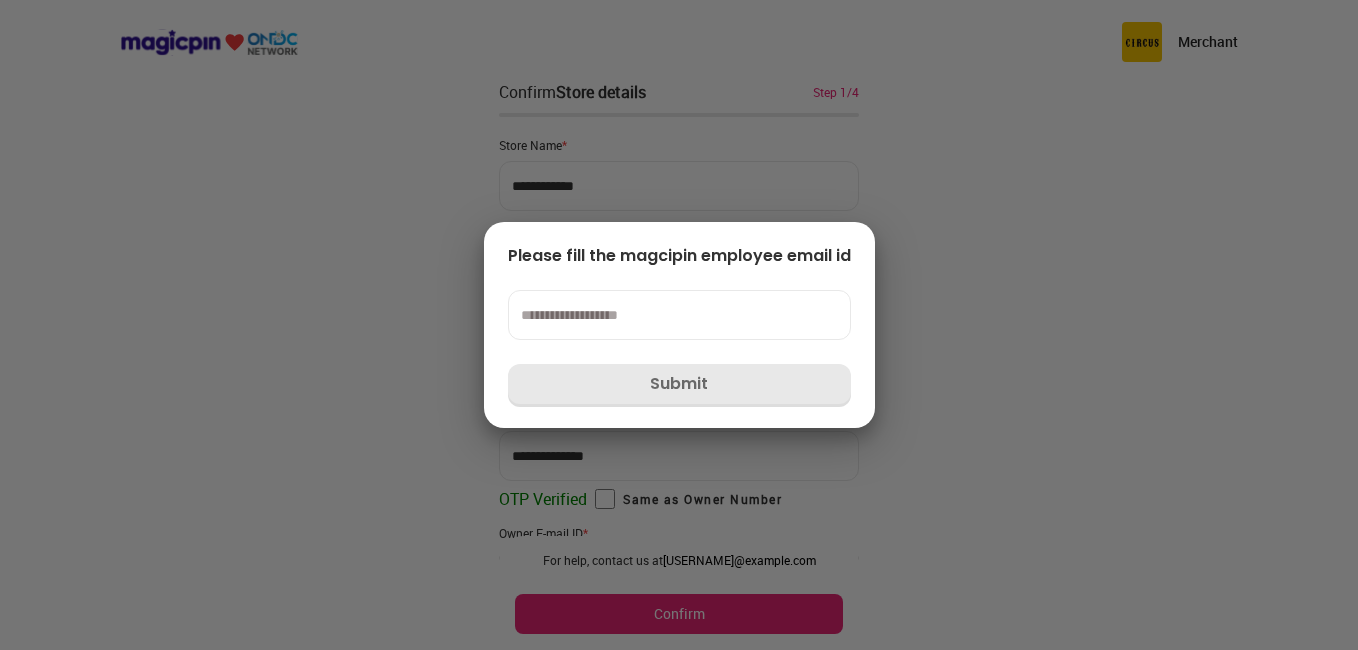 click at bounding box center (679, 315) 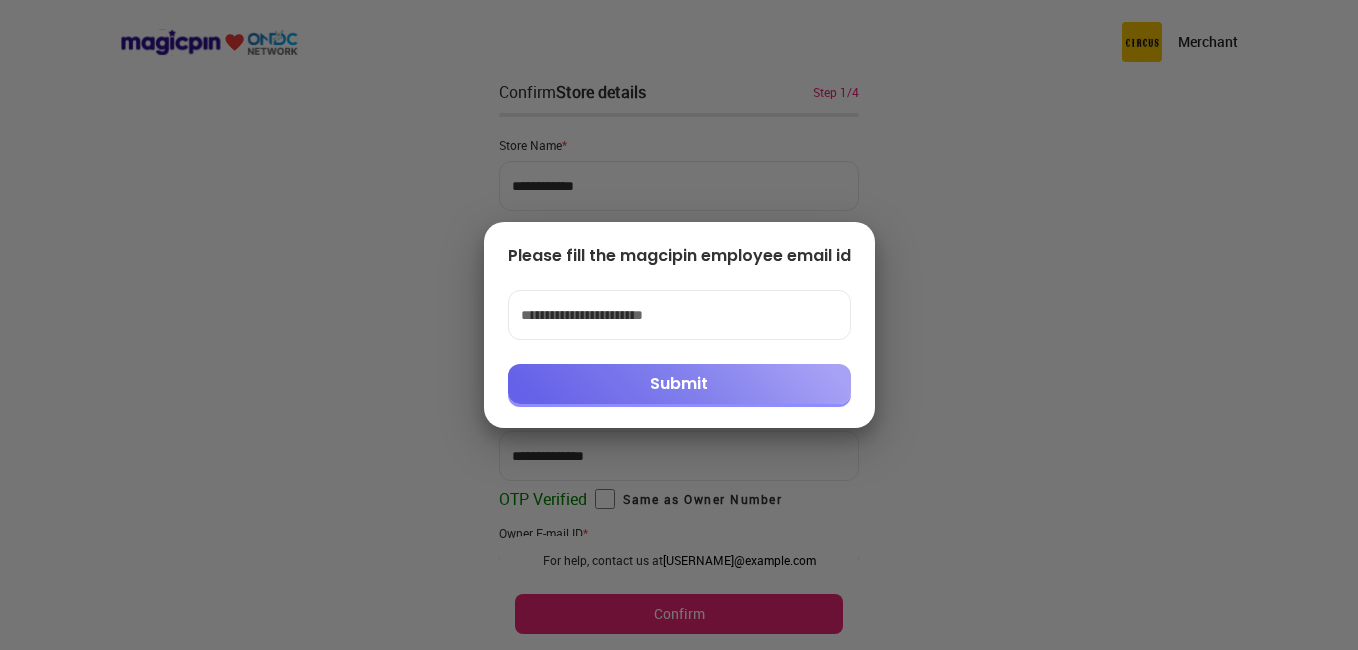 click on "Submit" at bounding box center [679, 384] 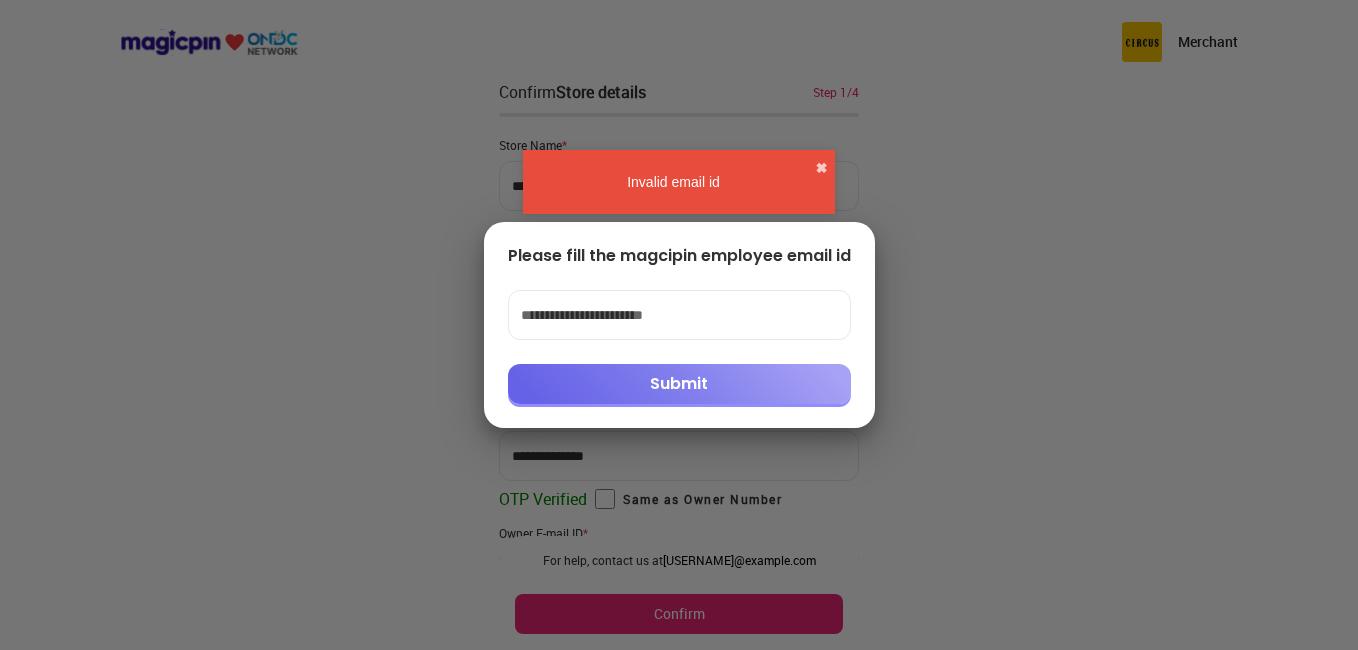 click on "**********" at bounding box center (679, 315) 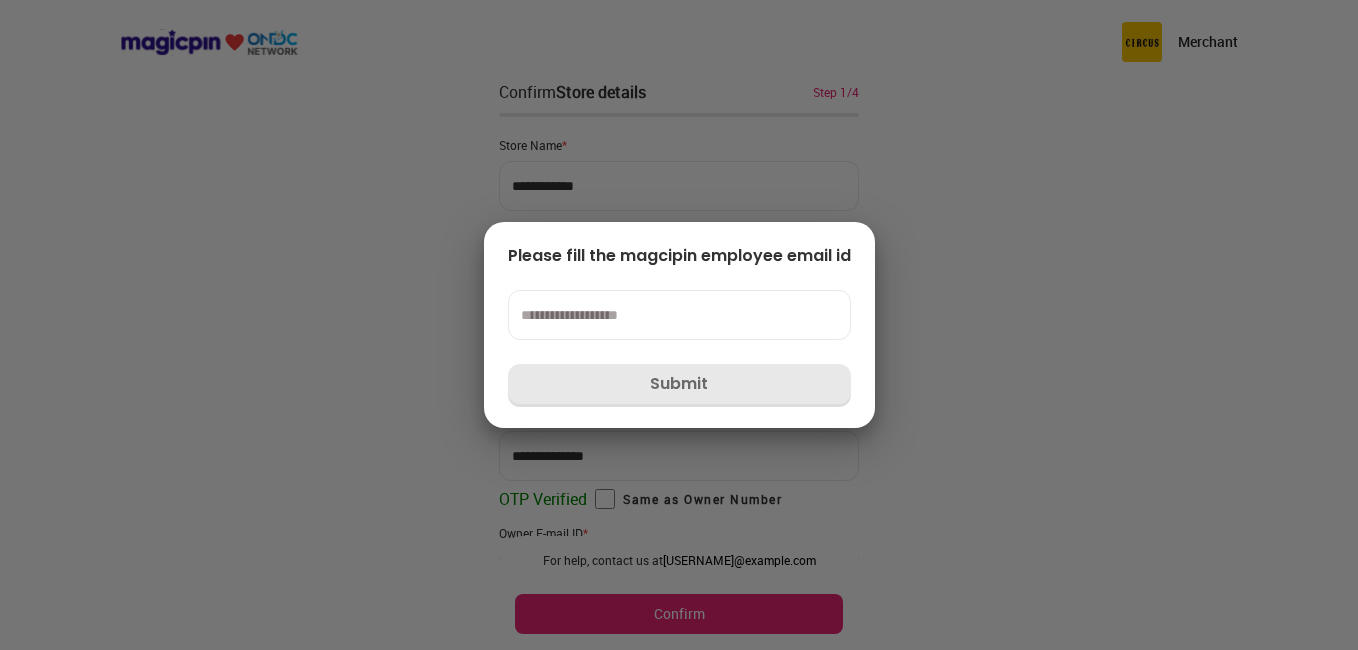 click on "Please fill the magcipin employee email id Submit" at bounding box center [679, 325] 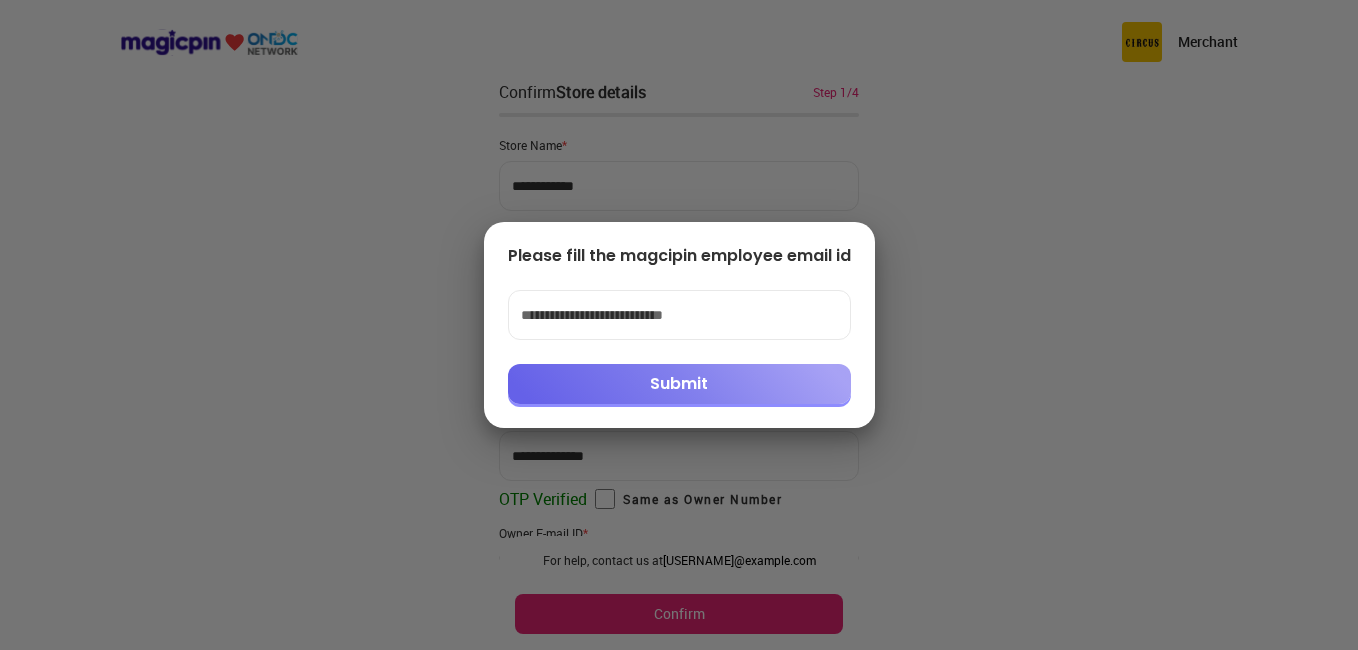 click on "Submit" at bounding box center [679, 384] 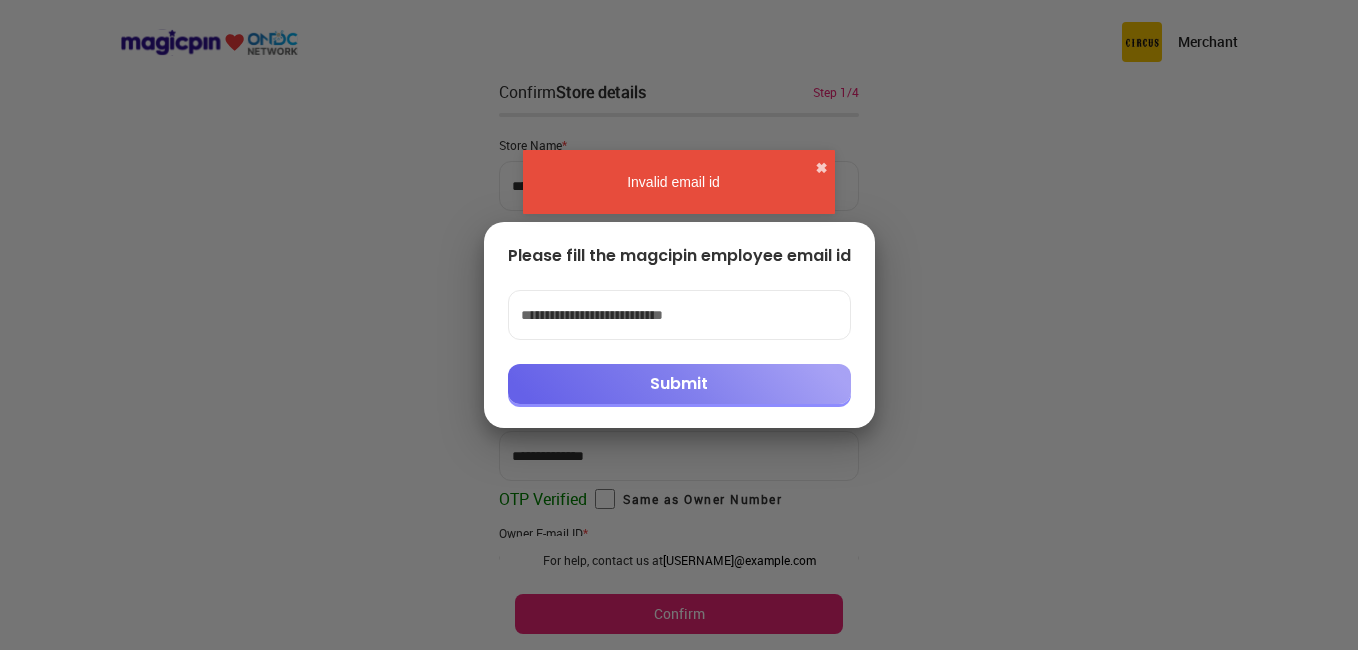 click on "**********" at bounding box center (679, 315) 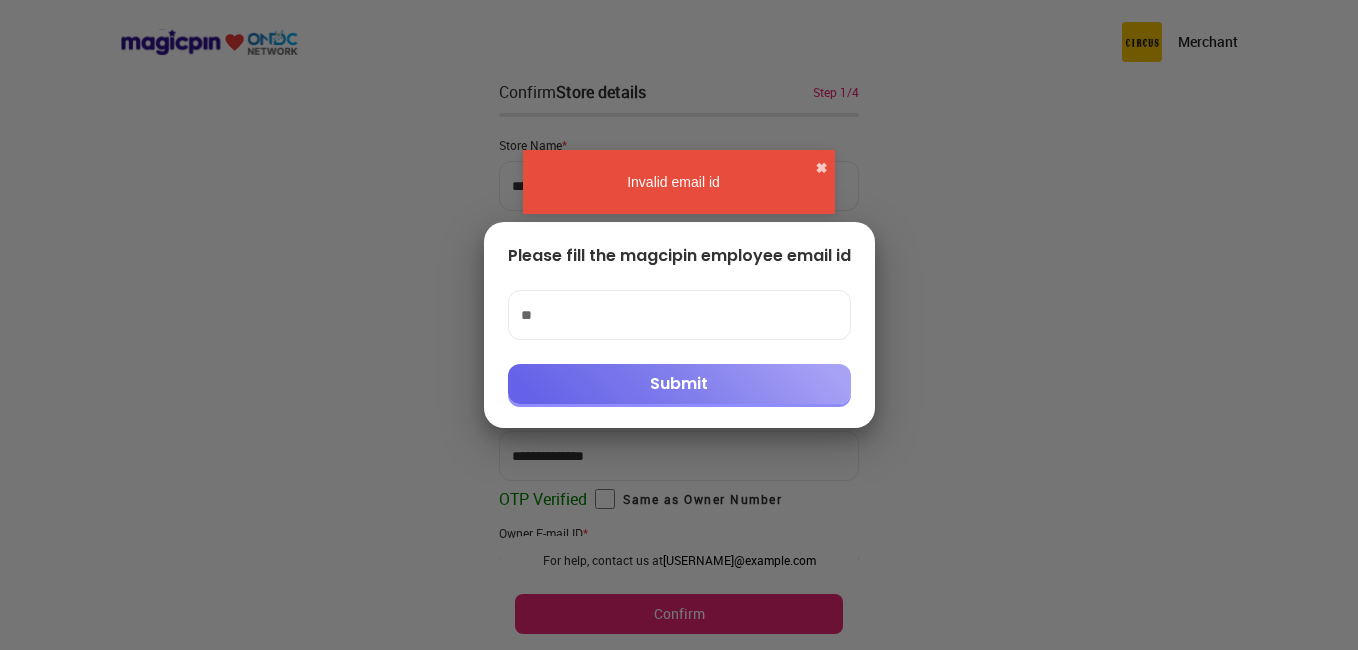 type on "*" 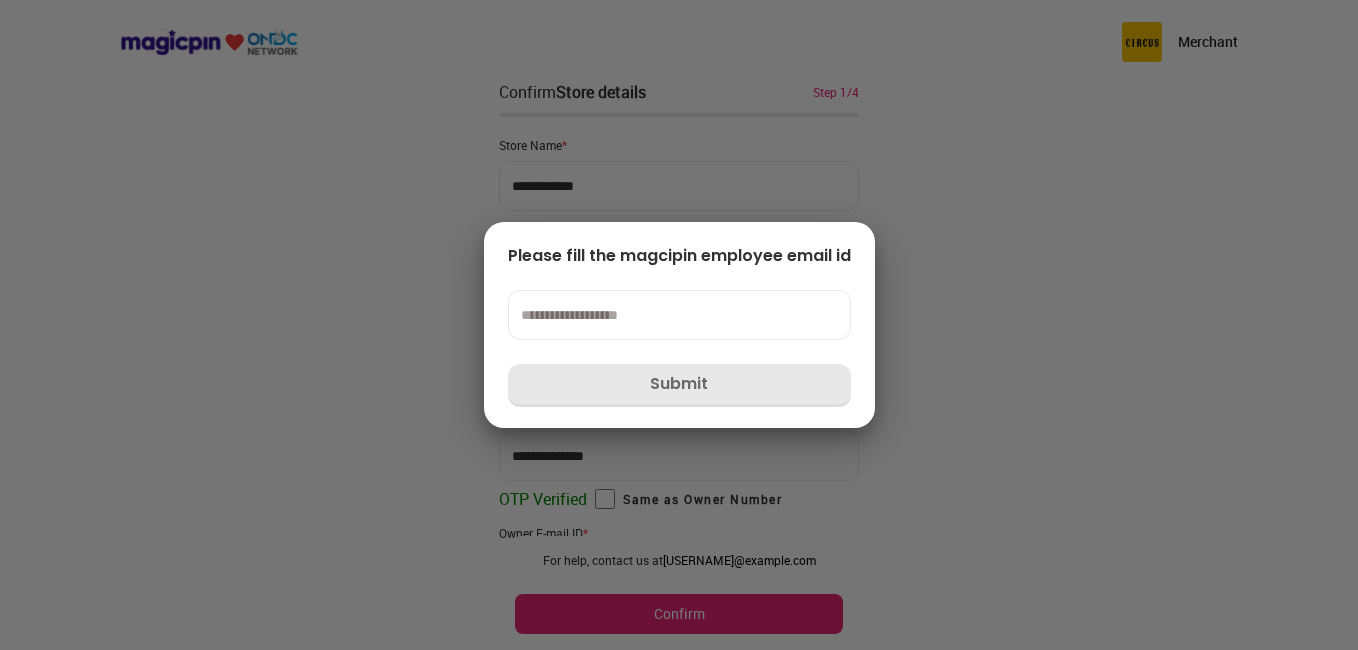 type 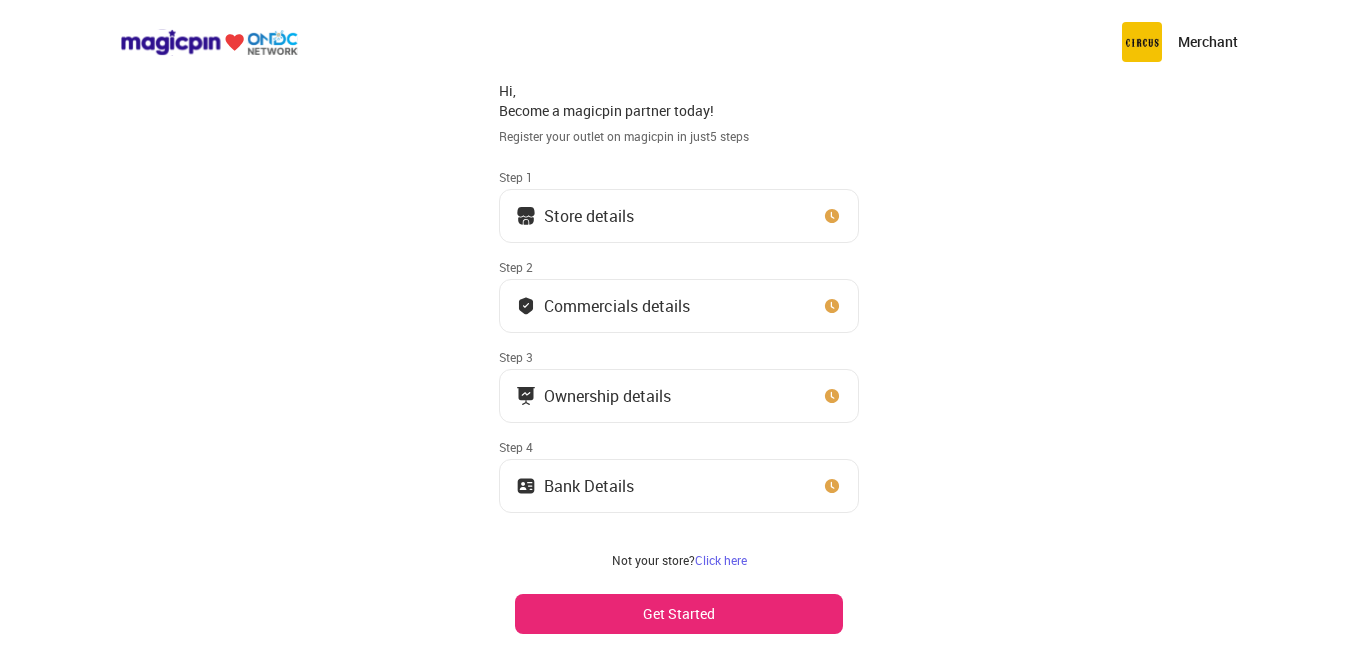 scroll, scrollTop: 0, scrollLeft: 0, axis: both 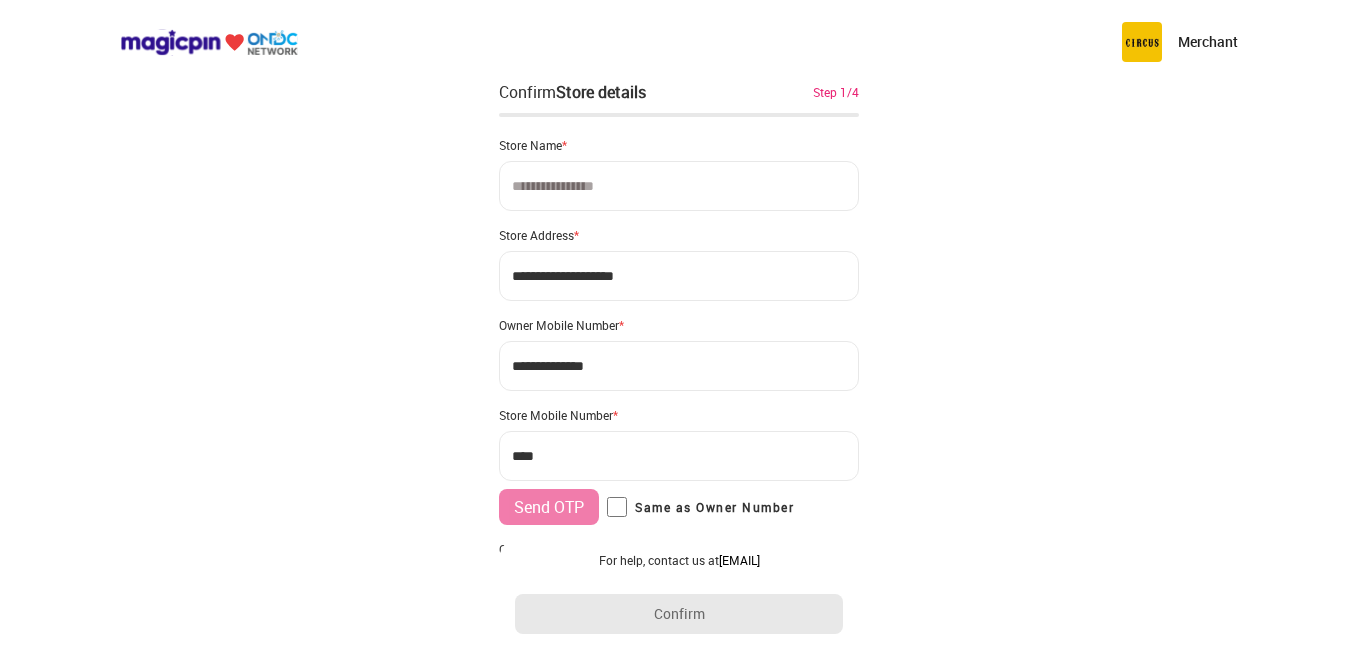 click at bounding box center (679, 186) 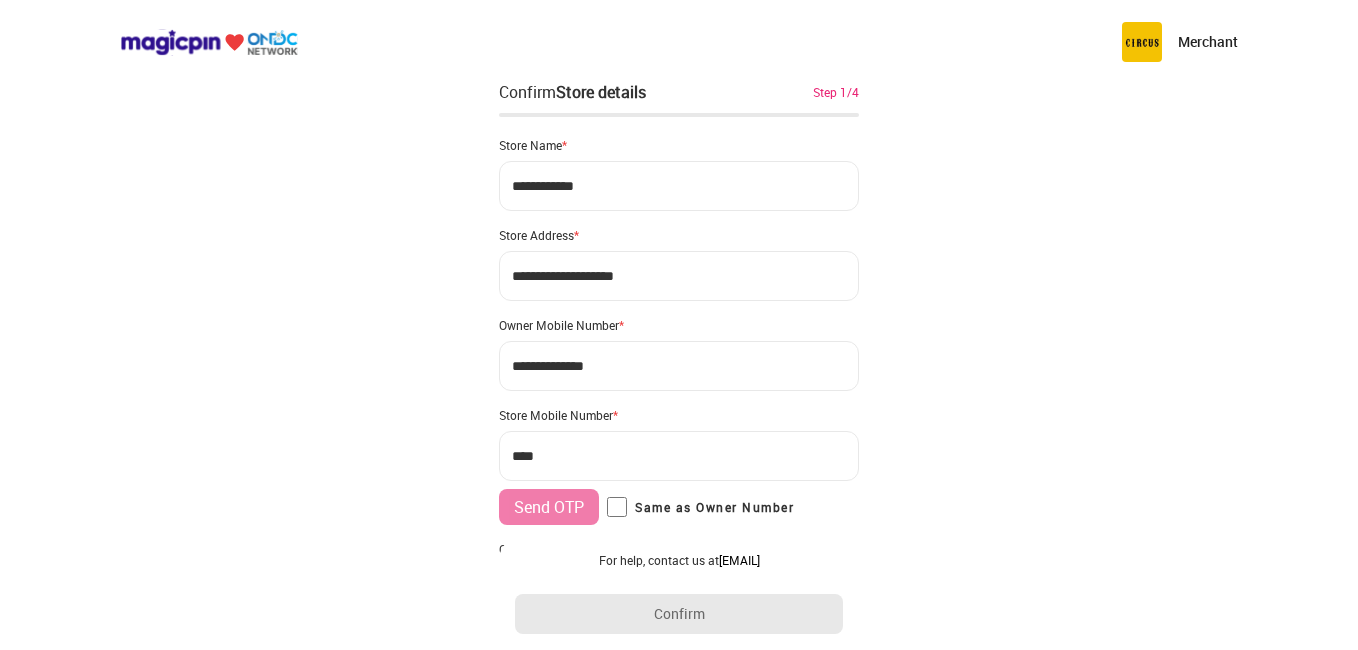 type on "**********" 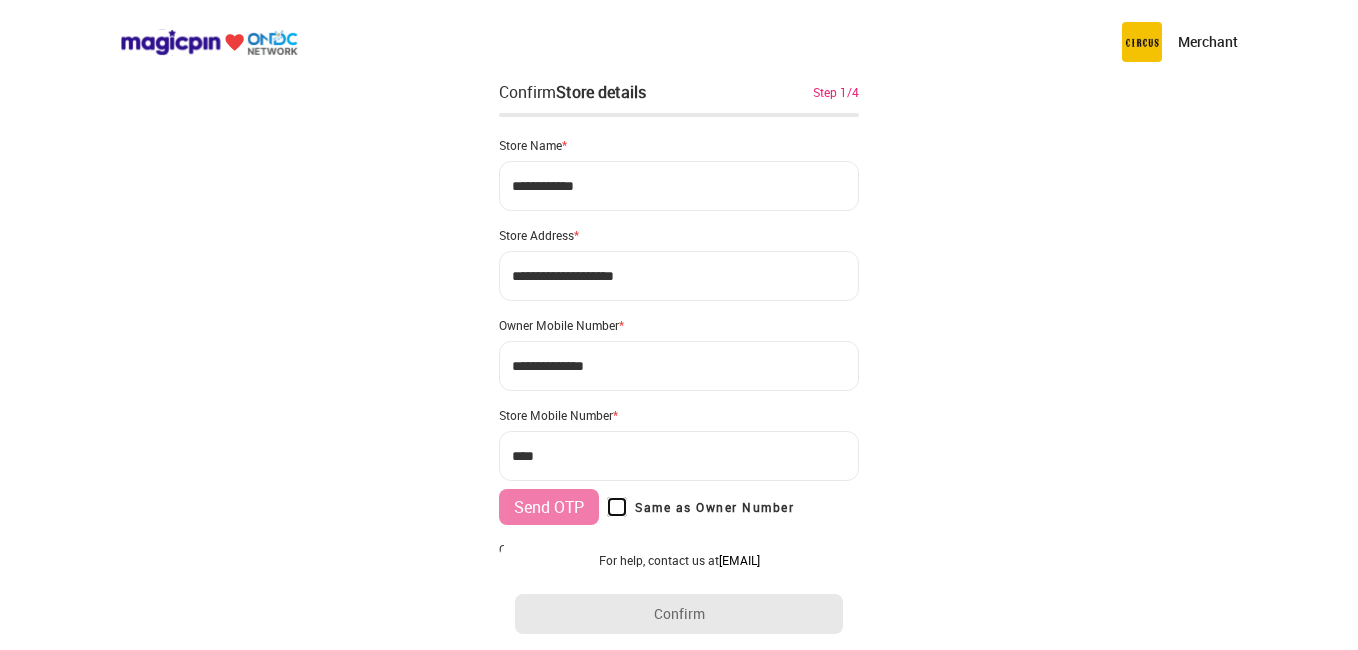 type on "**********" 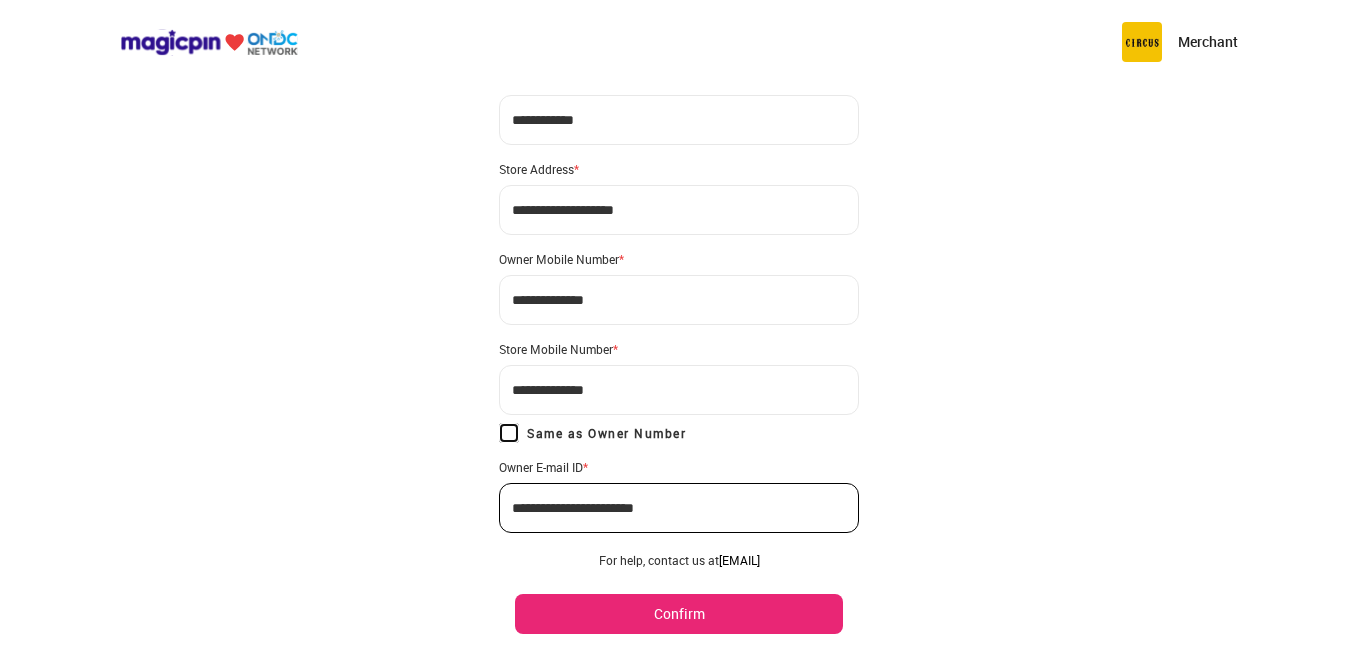 scroll, scrollTop: 129, scrollLeft: 0, axis: vertical 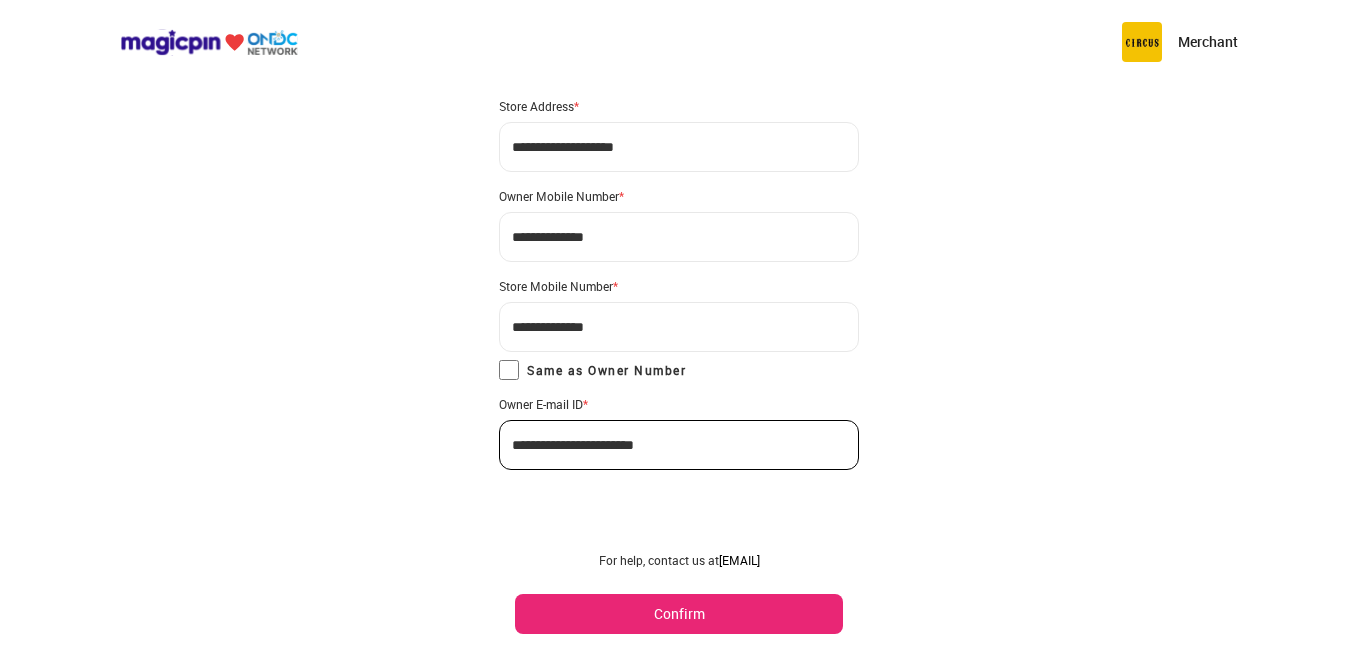 click on "For help, contact us at  [EMAIL]   Confirm" at bounding box center (679, 593) 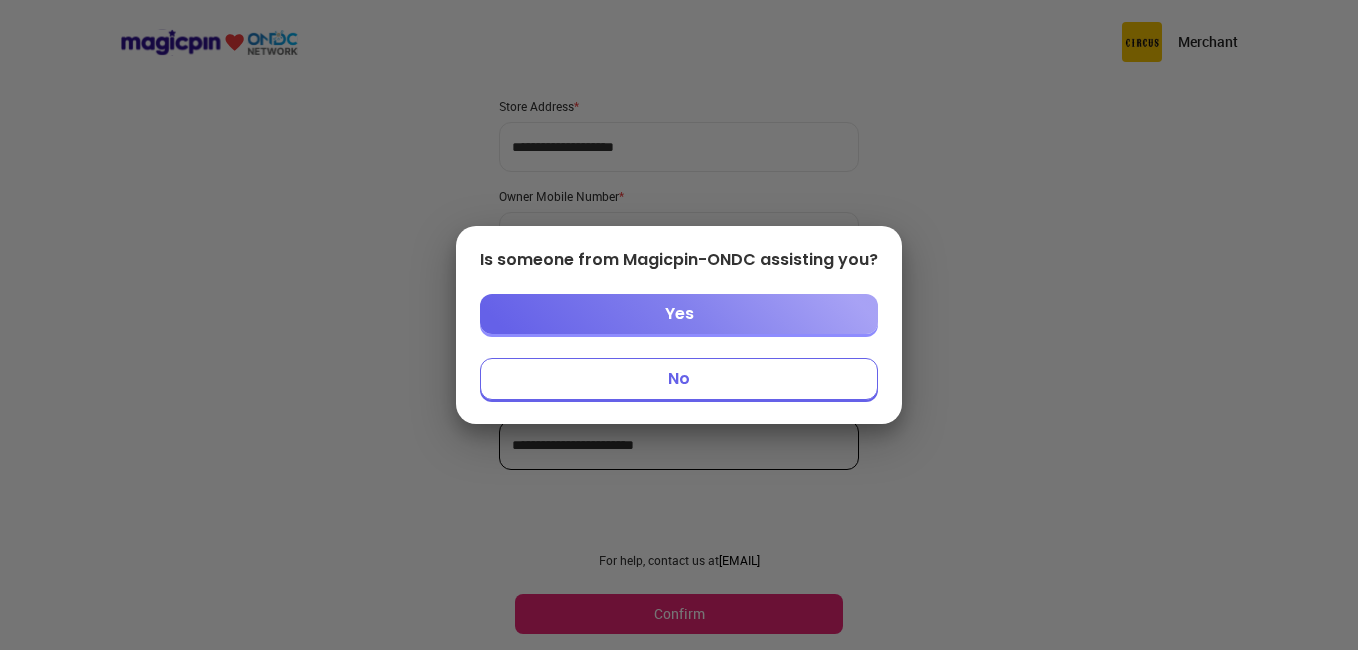 click on "Yes" at bounding box center [679, 314] 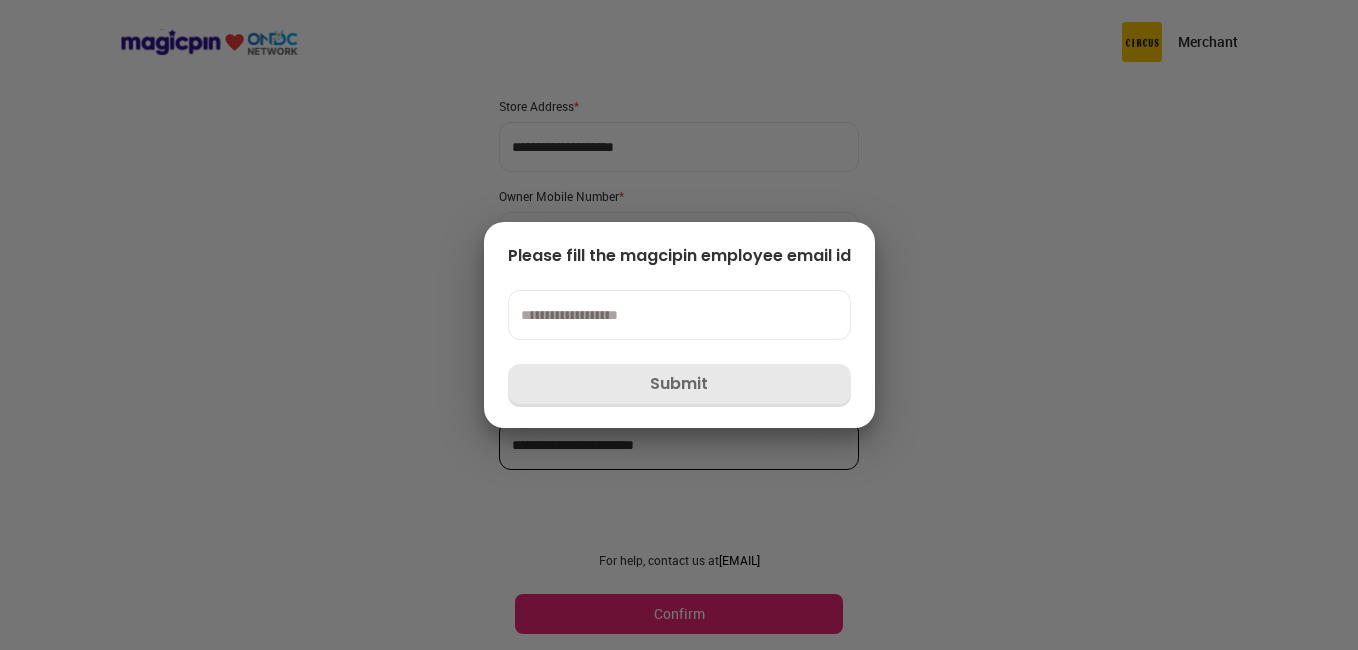 click at bounding box center [679, 315] 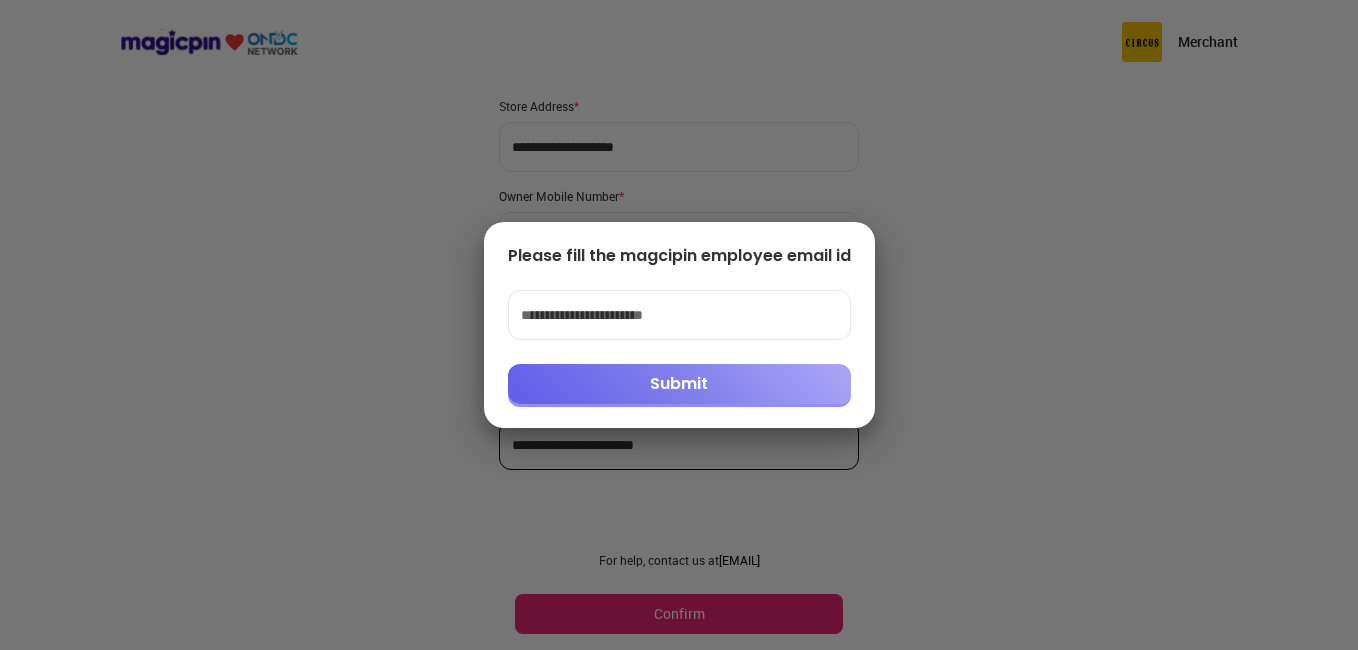 click on "Submit" at bounding box center [679, 384] 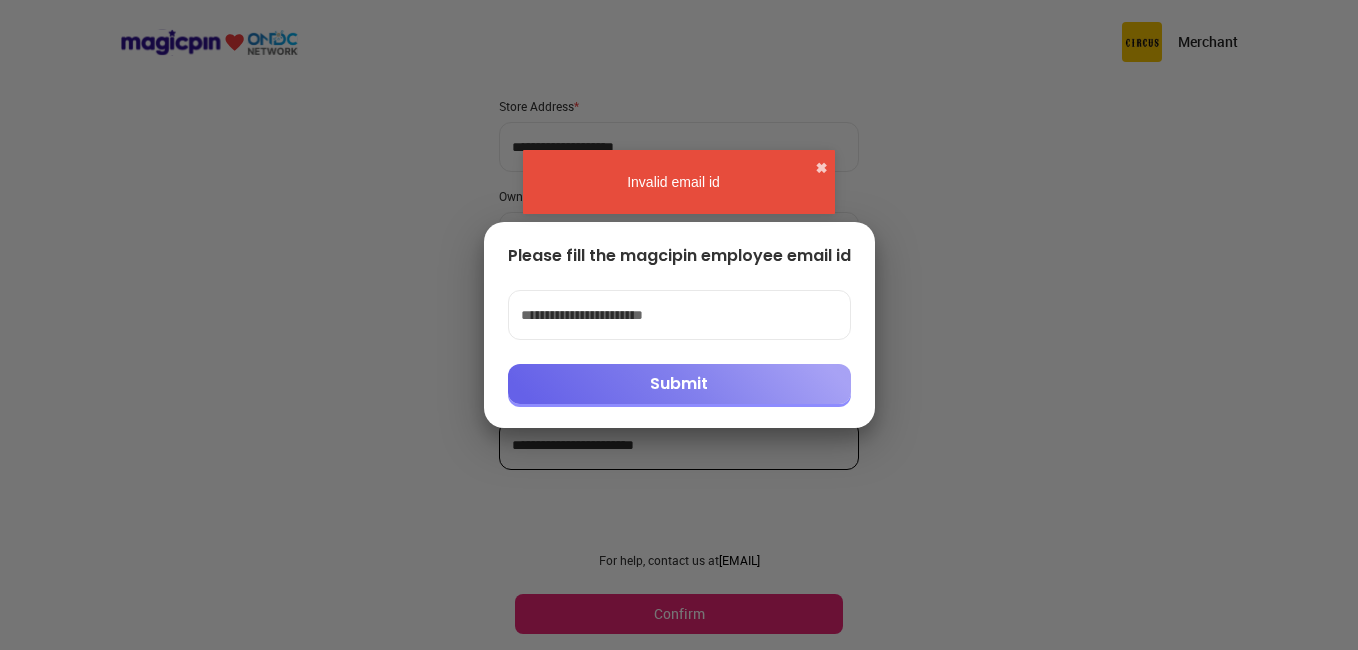 click on "**********" at bounding box center [679, 315] 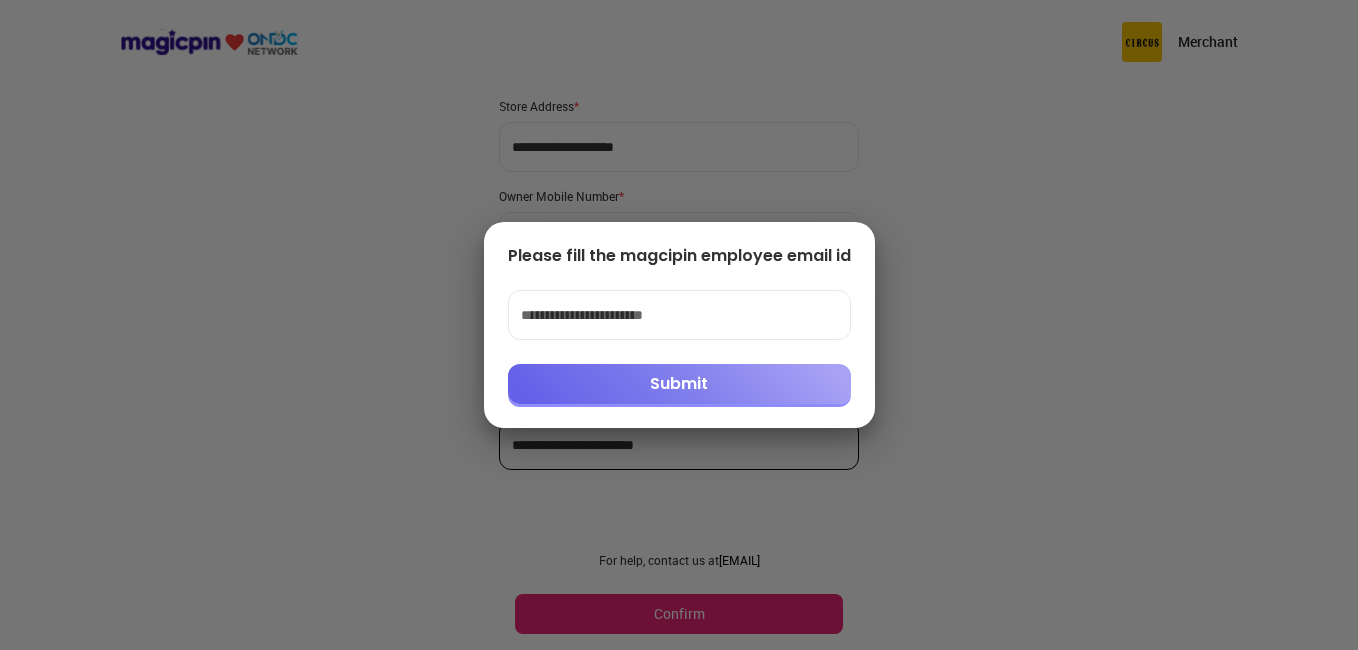 click on "**********" at bounding box center [679, 315] 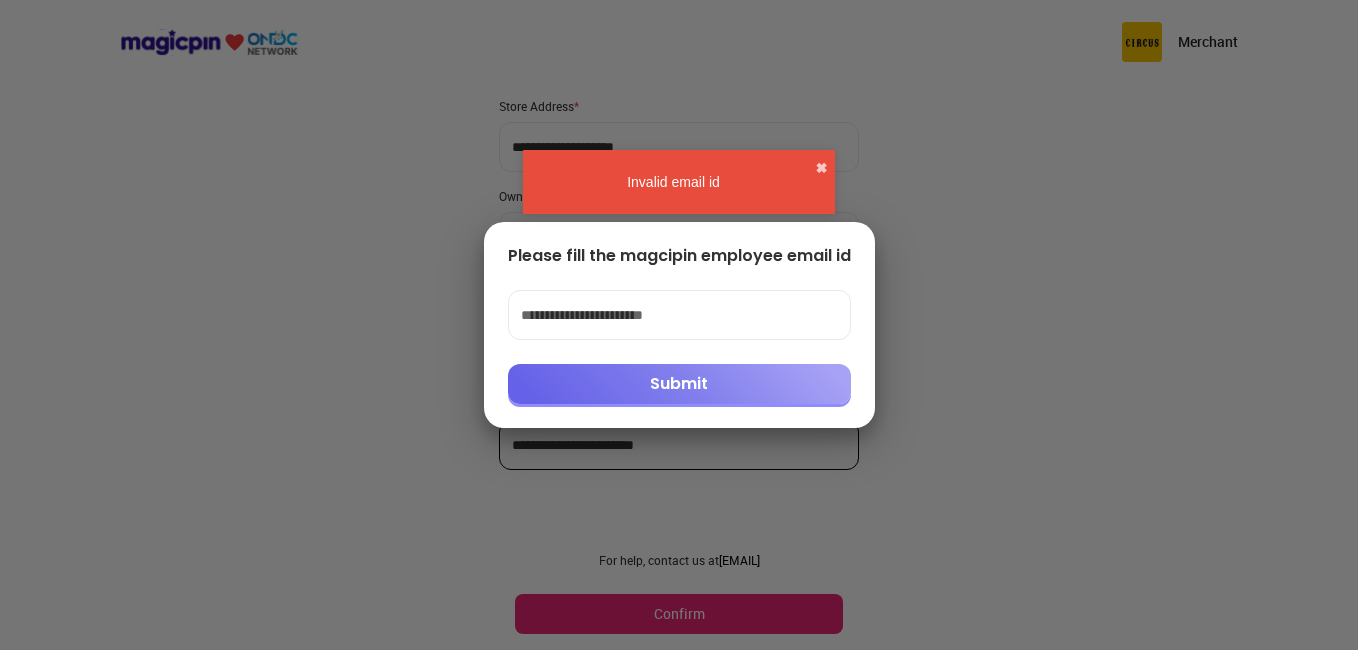click at bounding box center [679, 325] 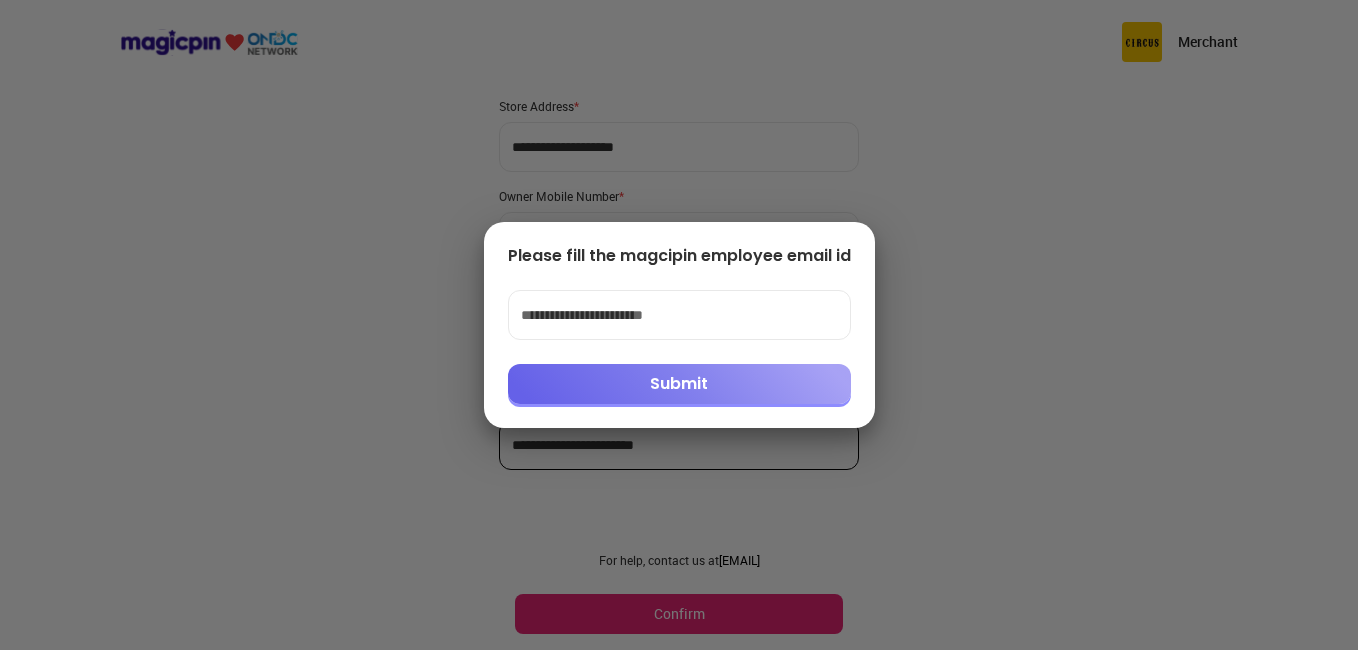 click on "**********" at bounding box center (679, 315) 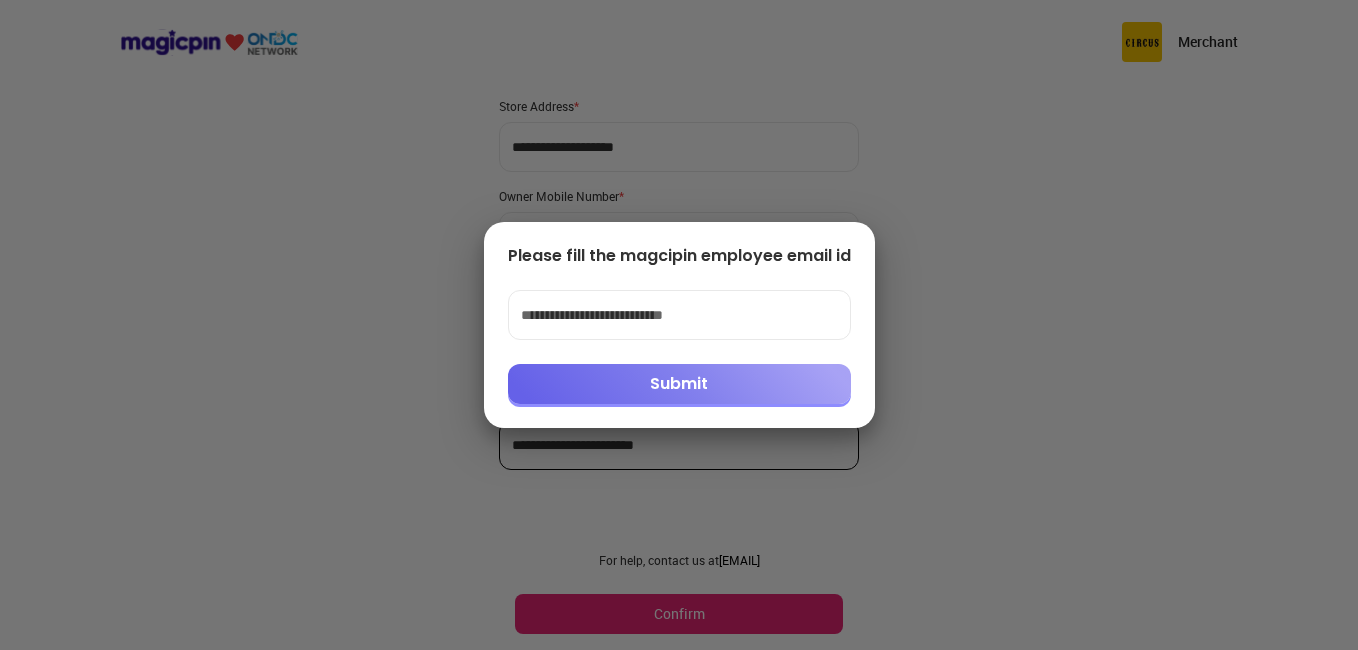 type on "**********" 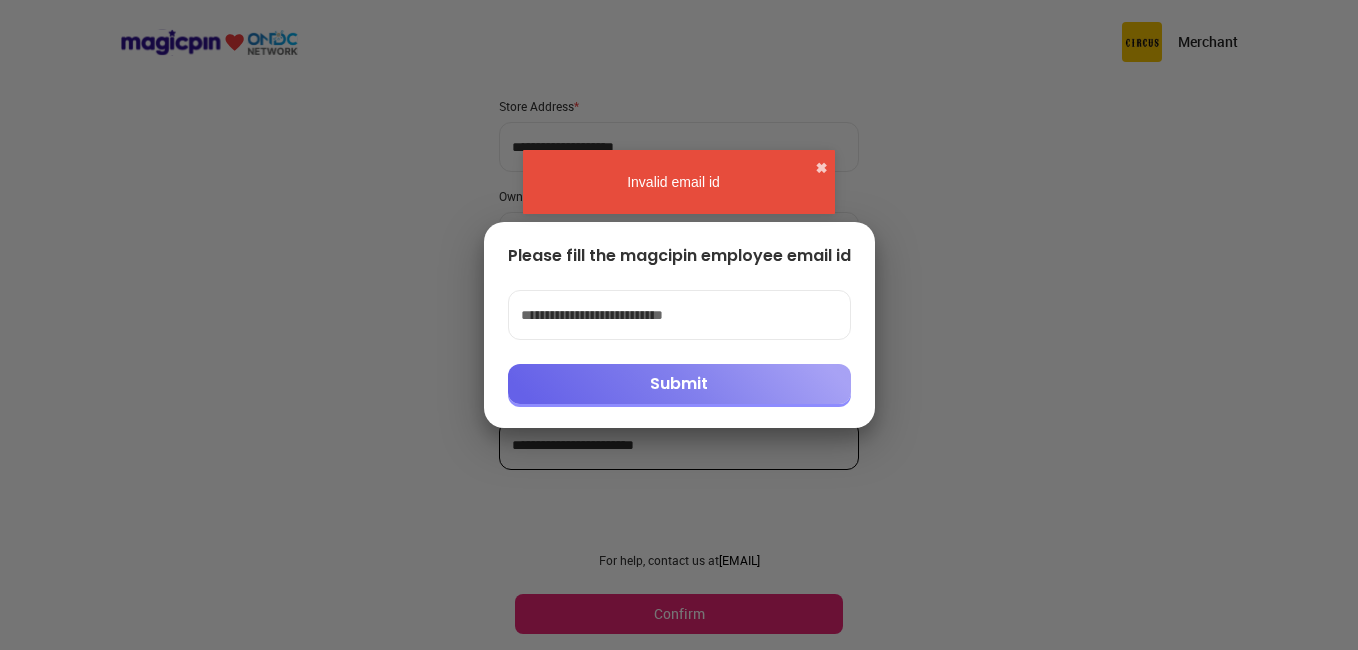 click on "**********" at bounding box center [679, 315] 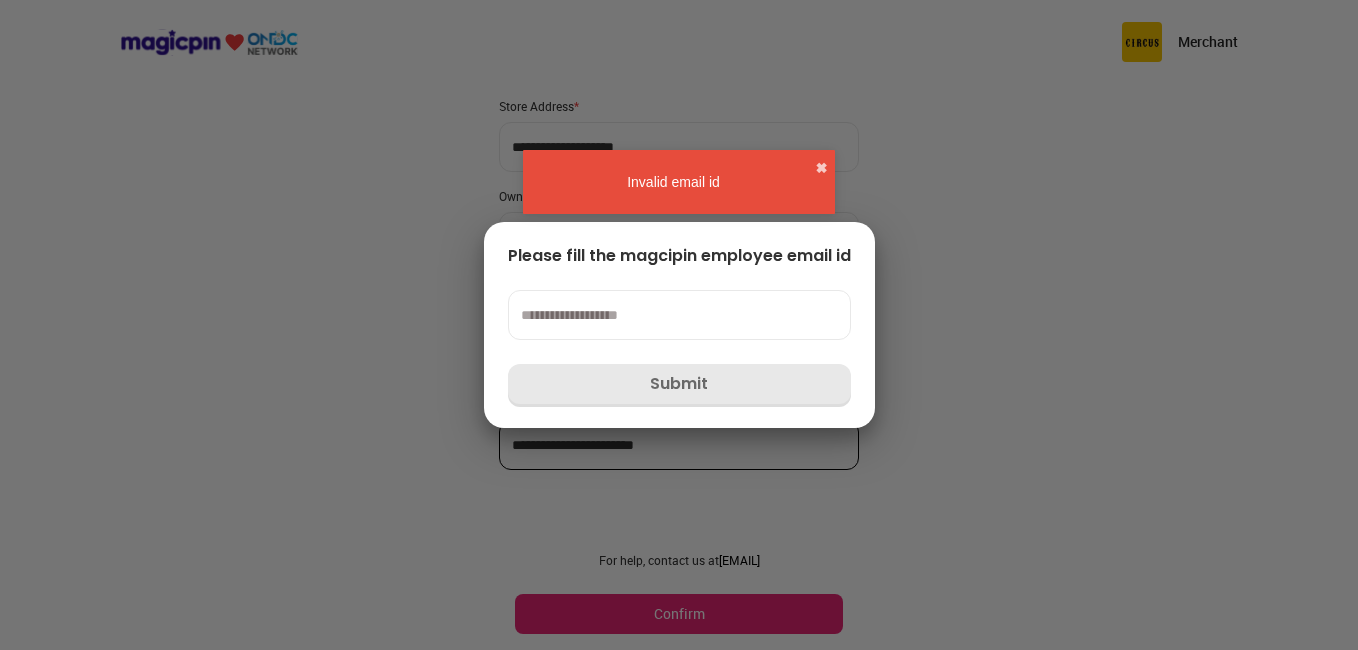 type 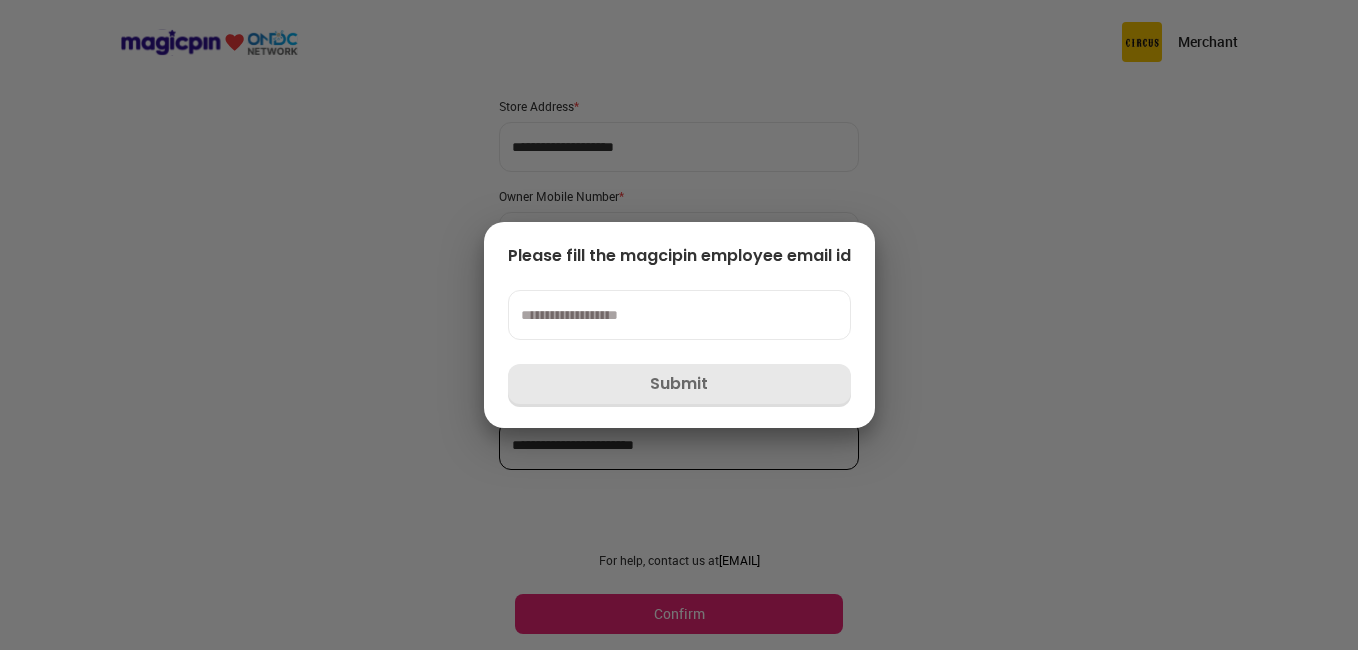 click at bounding box center (679, 325) 